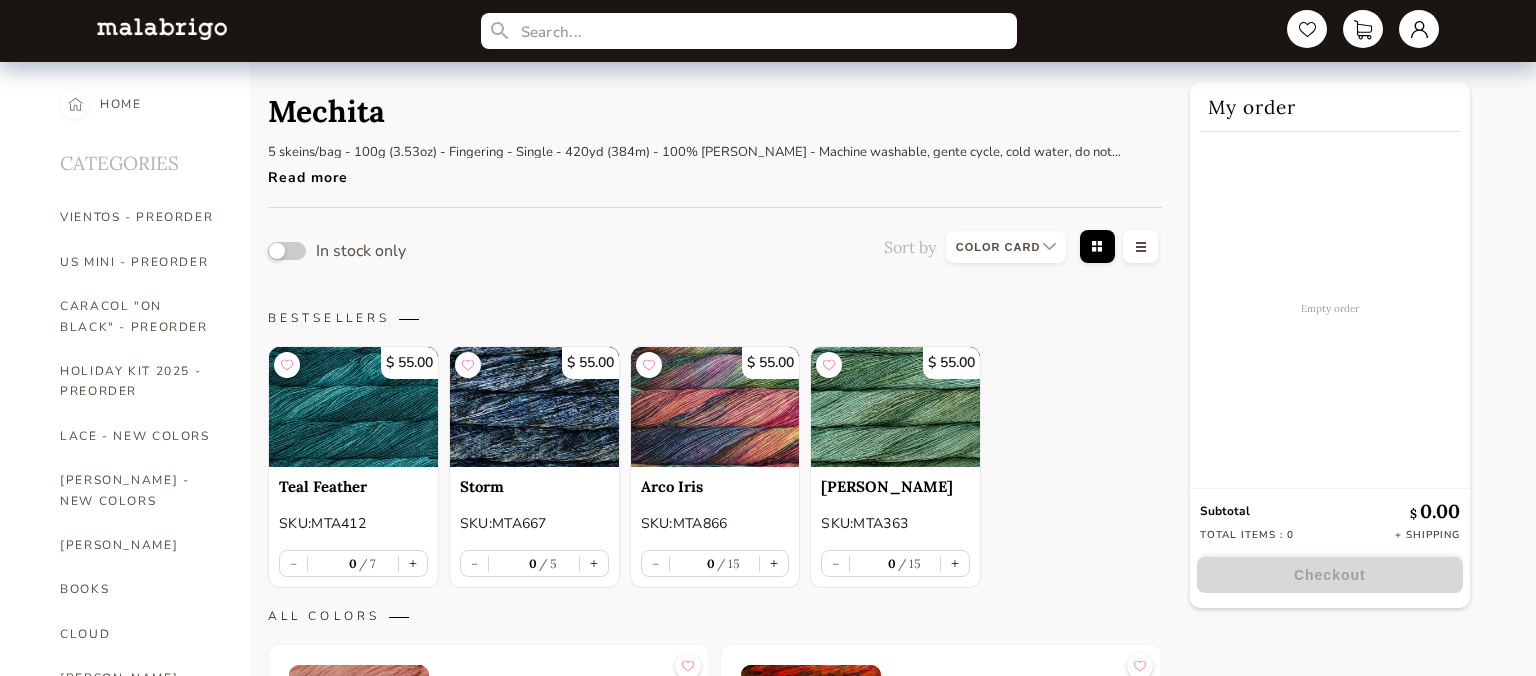 select on "INDEX" 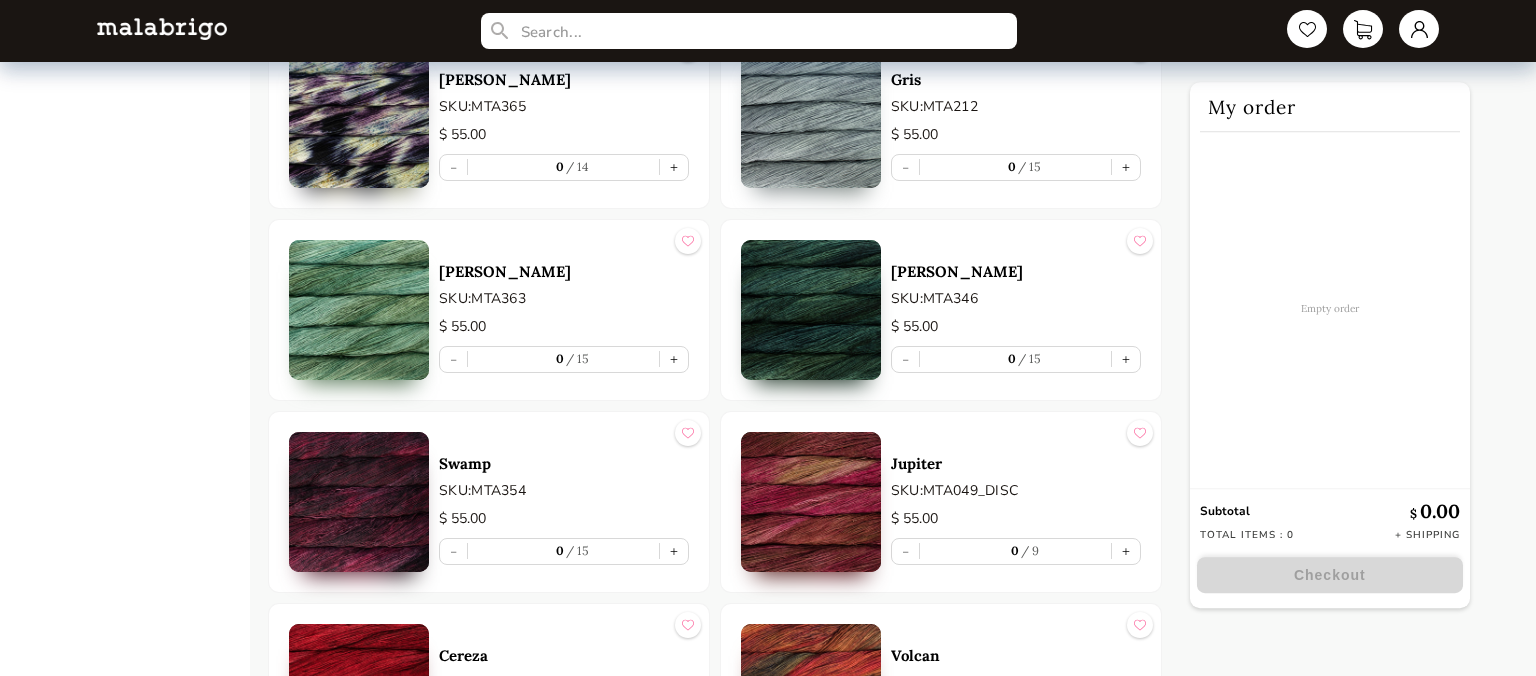 scroll, scrollTop: 3688, scrollLeft: 0, axis: vertical 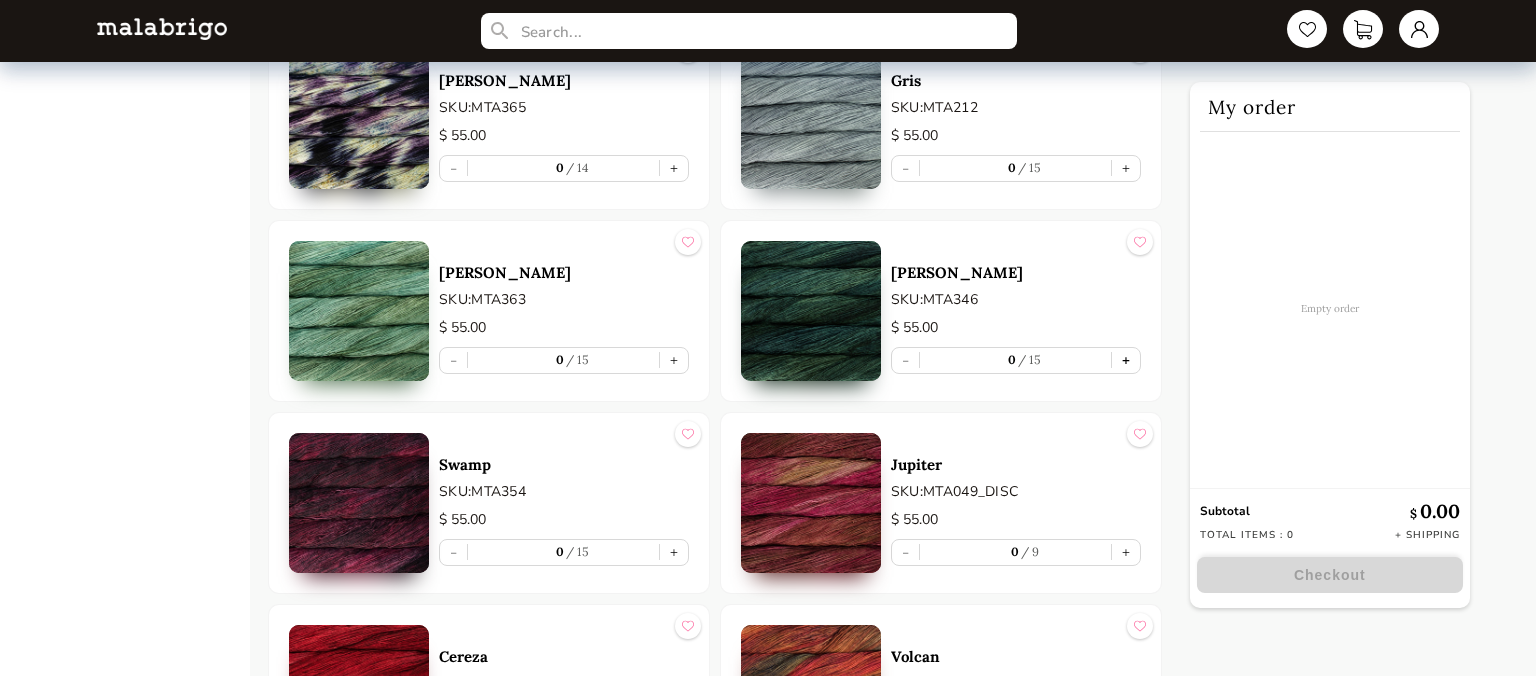 click on "+" at bounding box center (1126, 360) 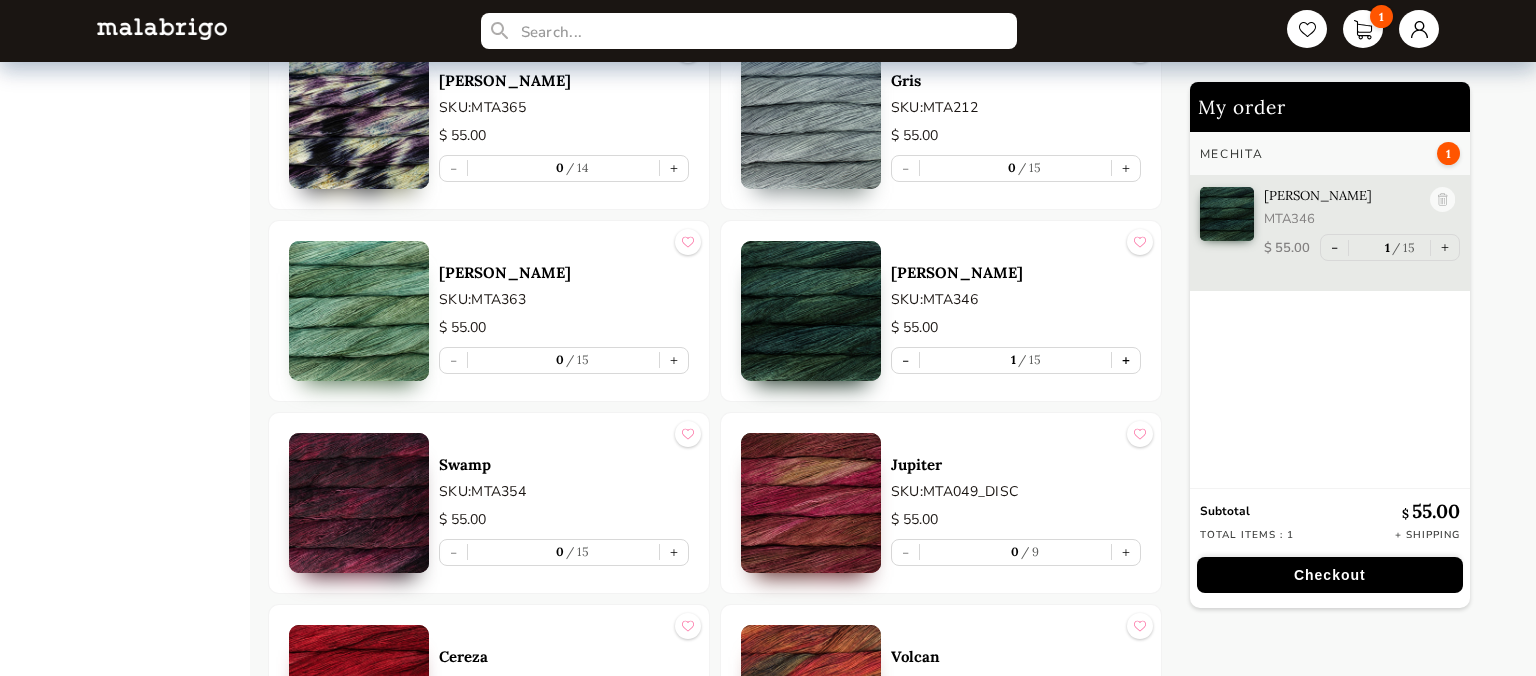 click on "+" at bounding box center [1126, 360] 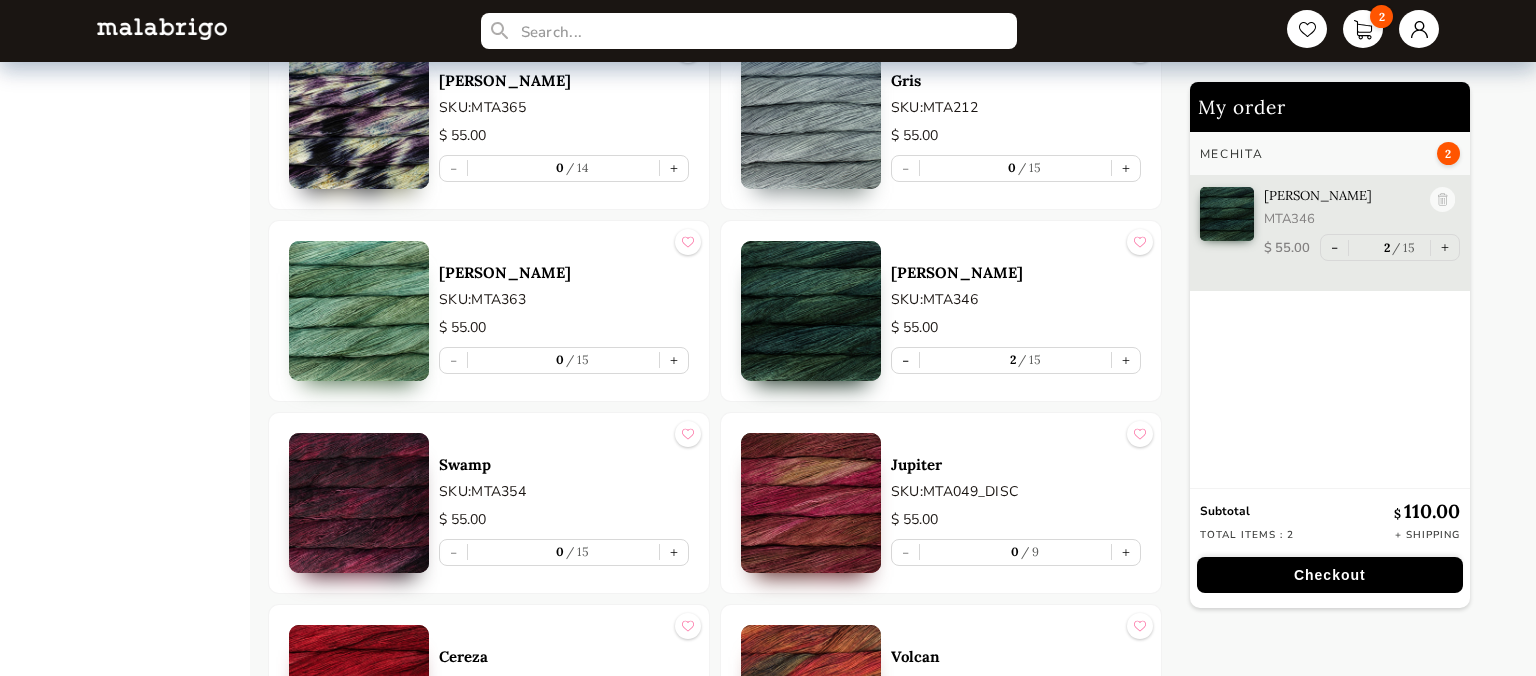 click on "Checkout" at bounding box center [1330, 575] 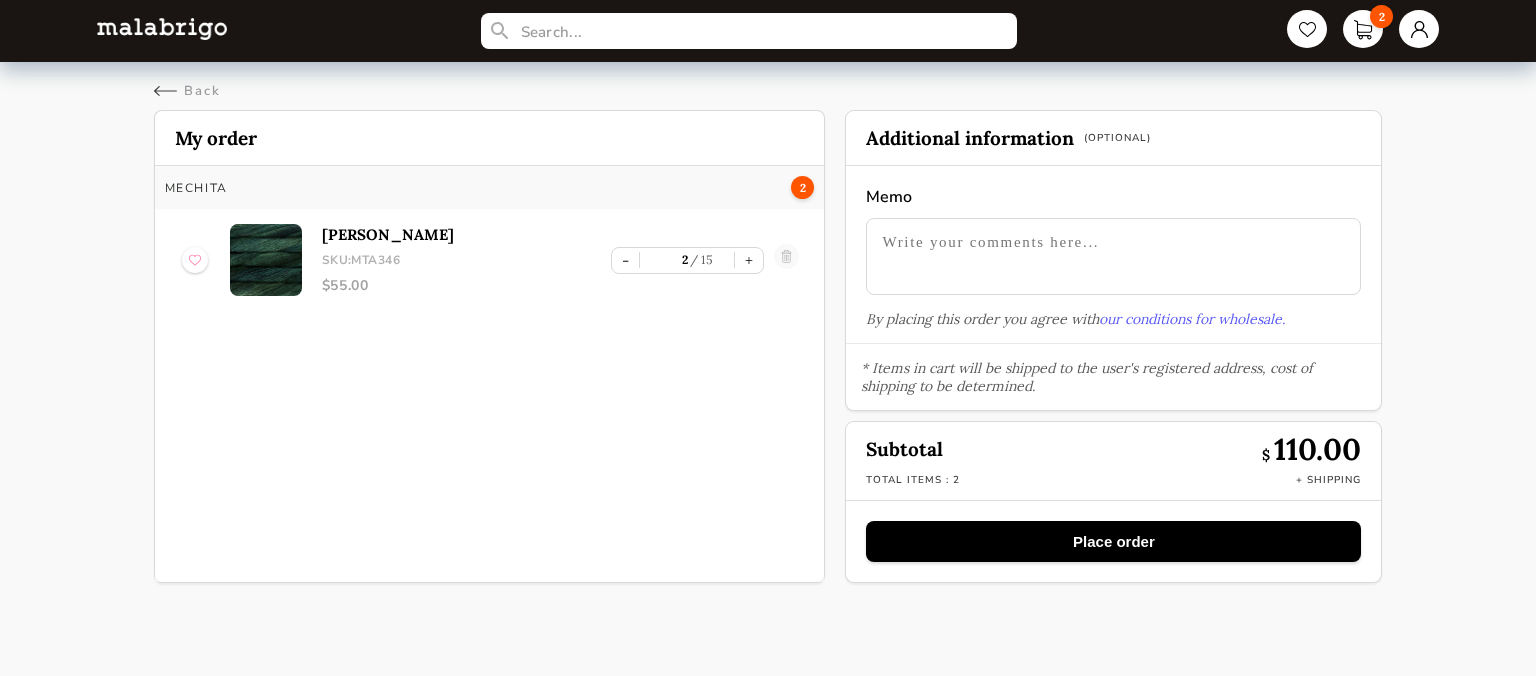 scroll, scrollTop: 0, scrollLeft: 0, axis: both 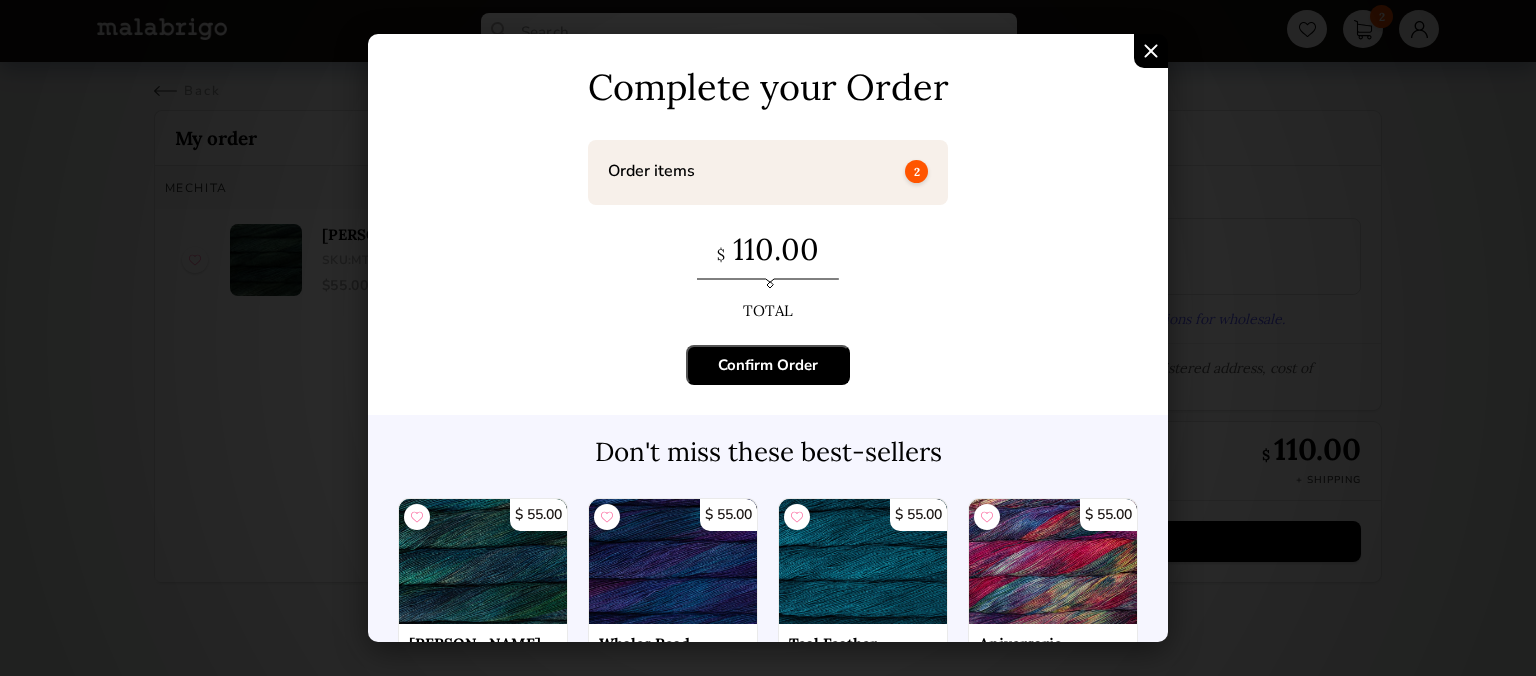 click on "Confirm Order" at bounding box center (768, 365) 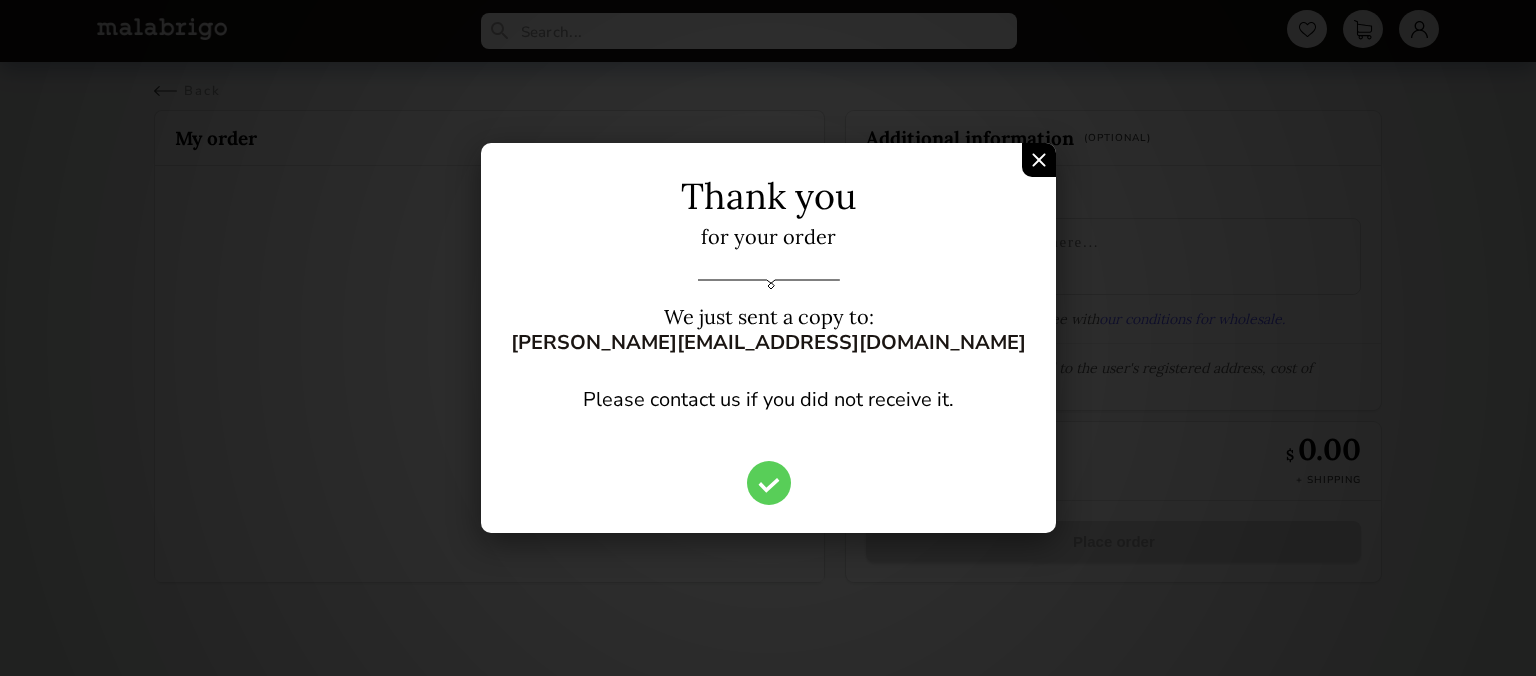 click at bounding box center [1039, 160] 